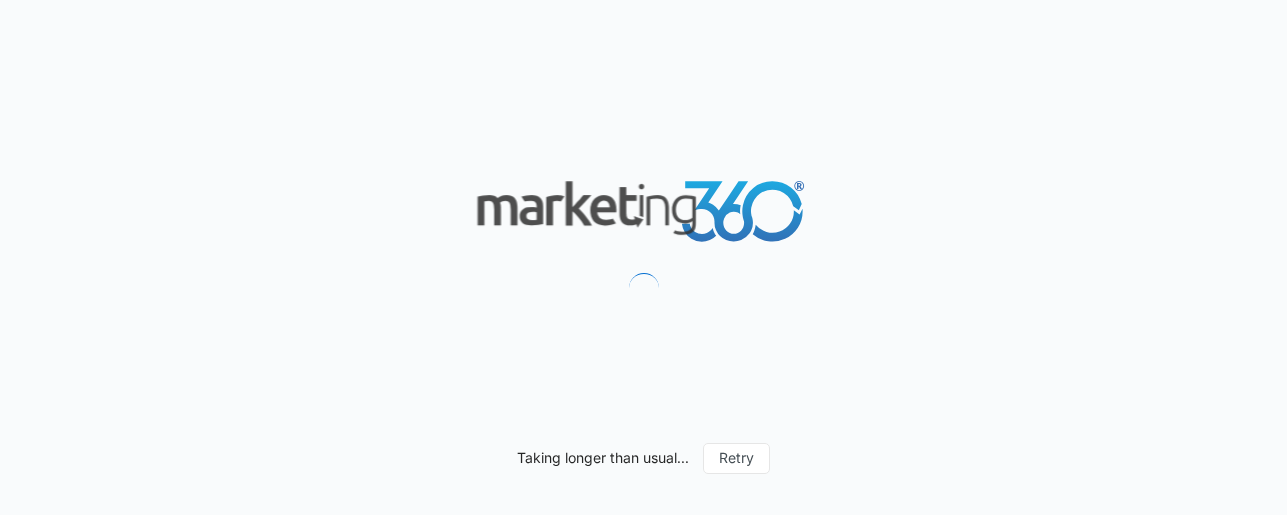 scroll, scrollTop: 0, scrollLeft: 0, axis: both 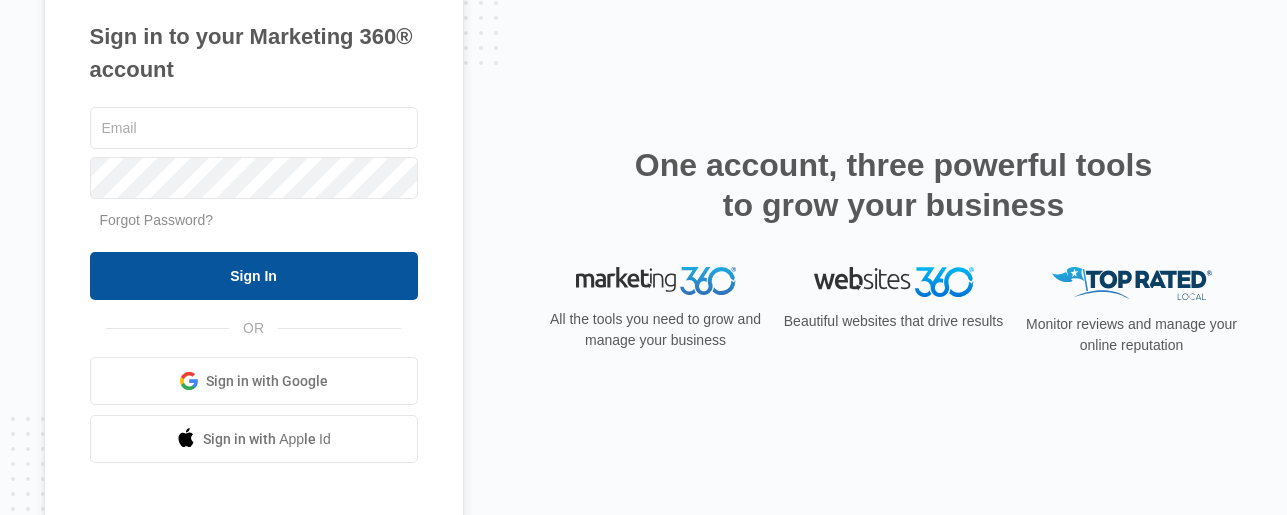 type on "[USERNAME]@[DOMAIN]" 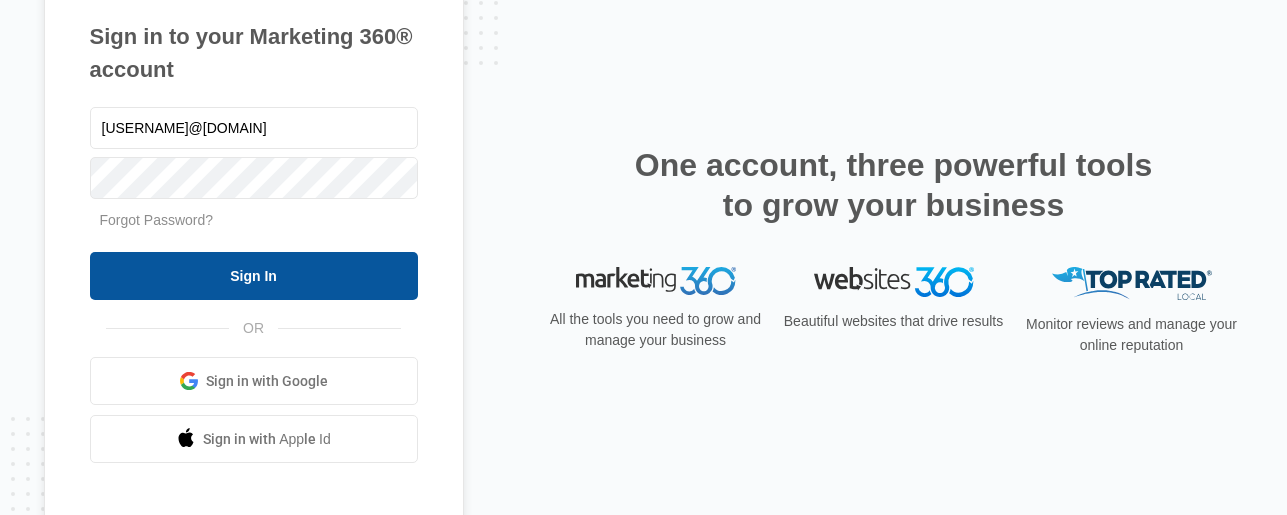 click on "Sign In" at bounding box center (254, 276) 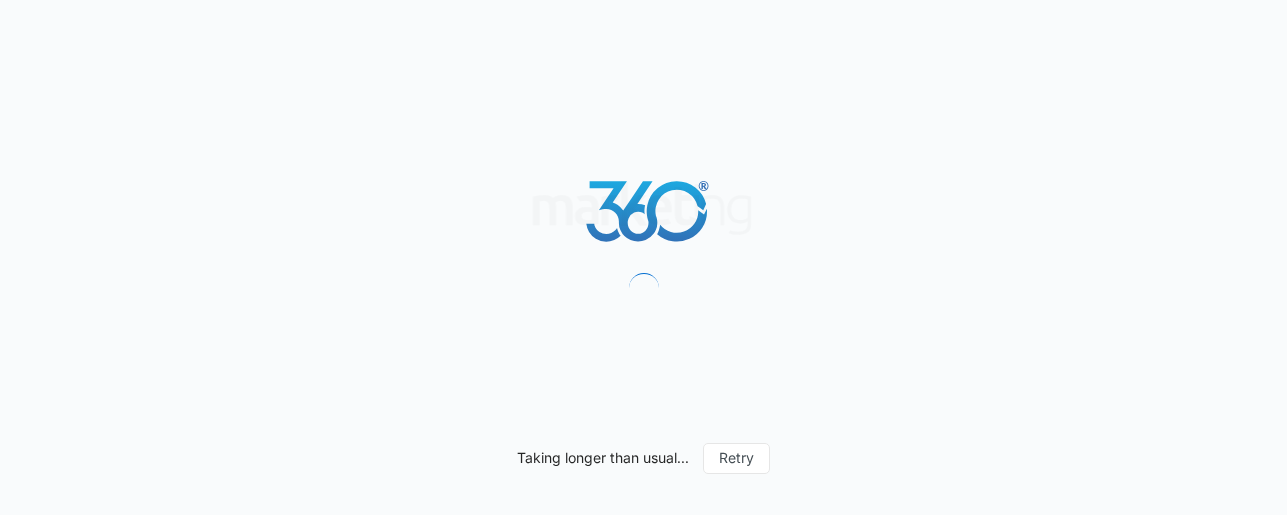 scroll, scrollTop: 0, scrollLeft: 0, axis: both 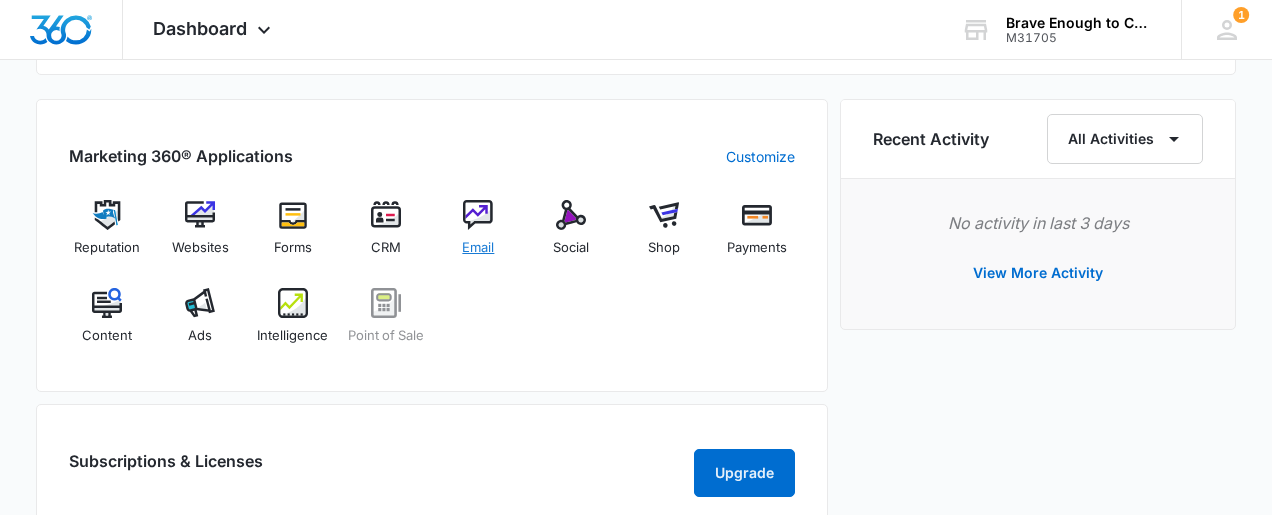 click at bounding box center [478, 215] 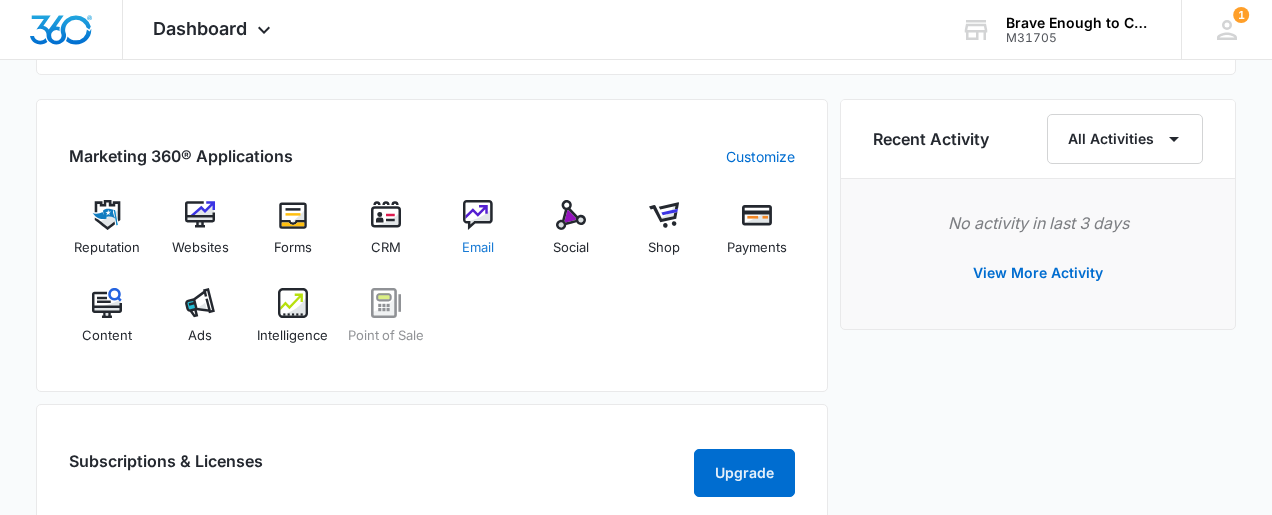 scroll, scrollTop: 0, scrollLeft: 0, axis: both 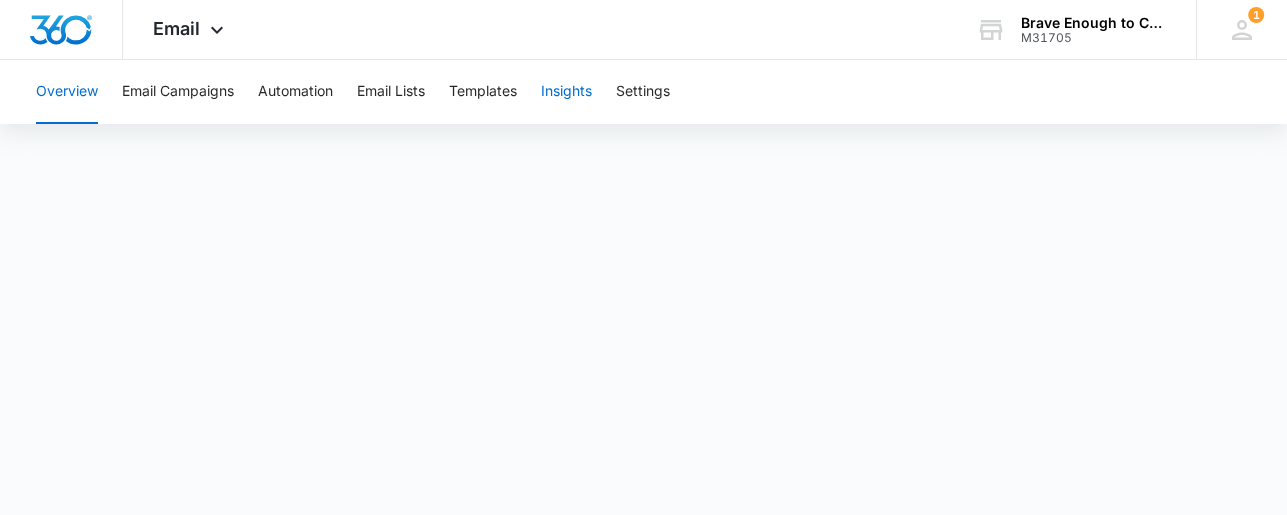 click on "Insights" at bounding box center [566, 92] 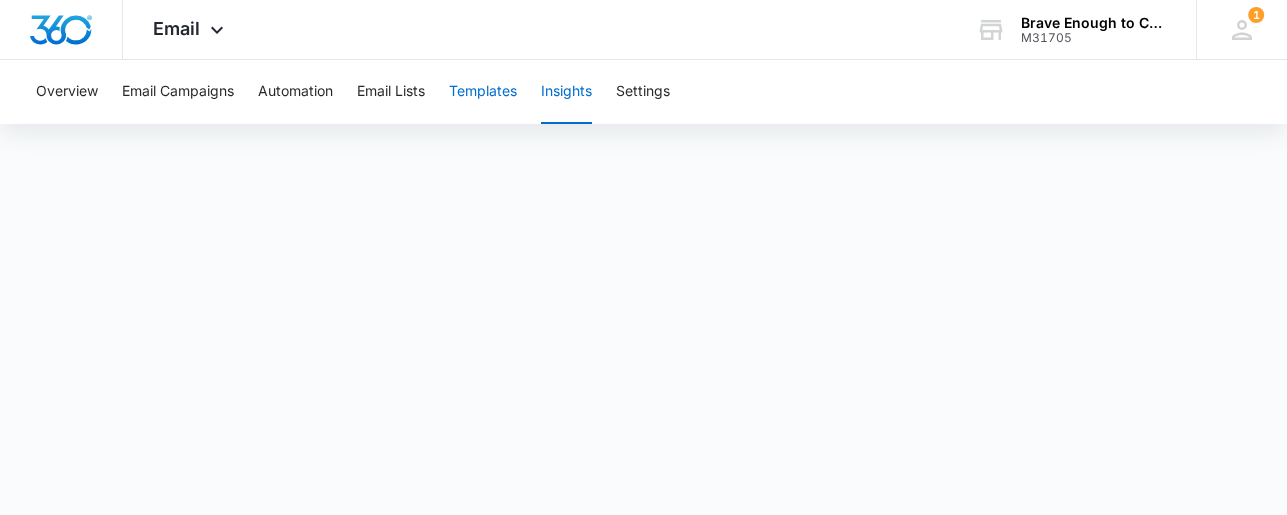 click on "Templates" at bounding box center [483, 92] 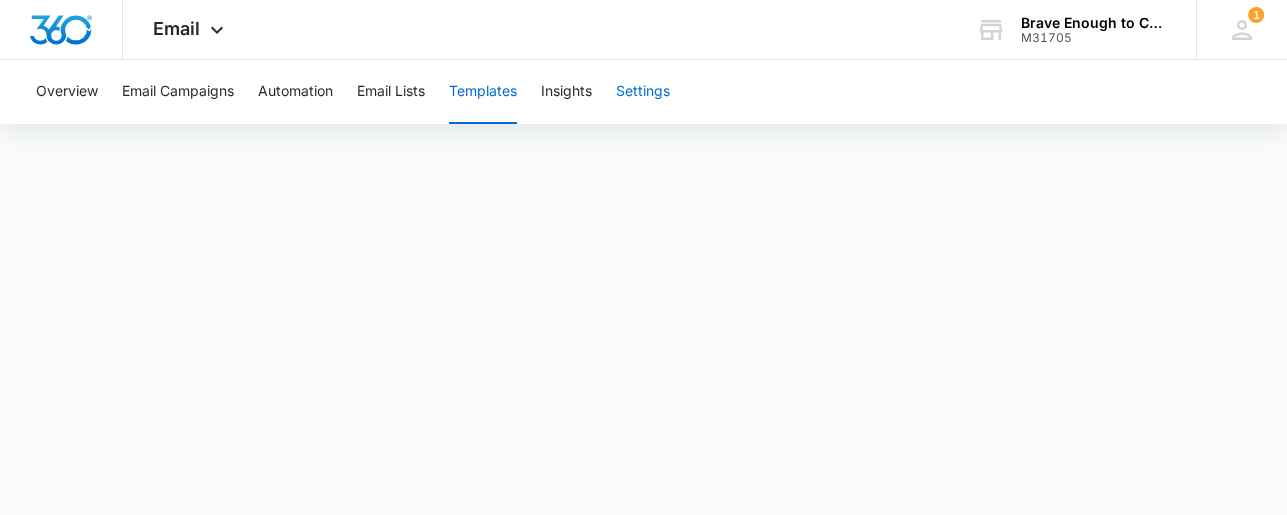 click on "Settings" at bounding box center [643, 92] 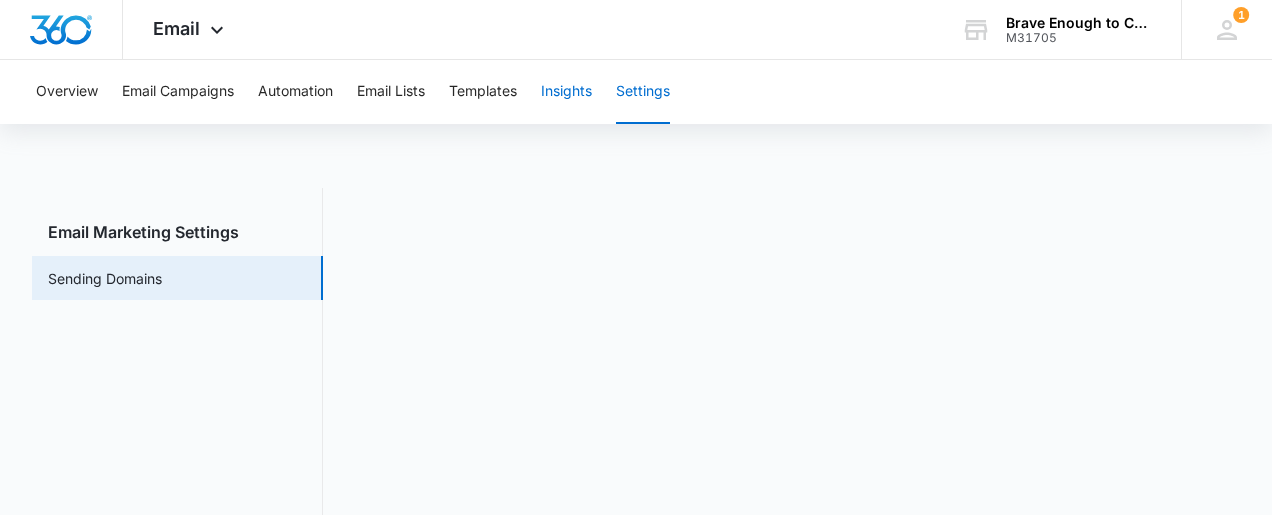 click on "Insights" at bounding box center (566, 92) 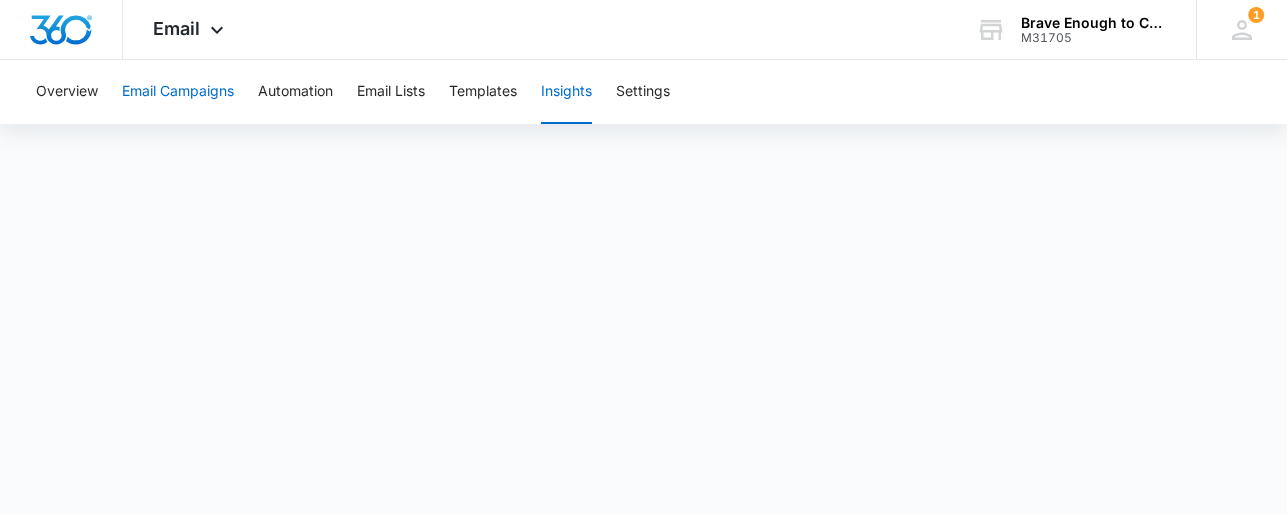 click on "Email Campaigns" at bounding box center [178, 92] 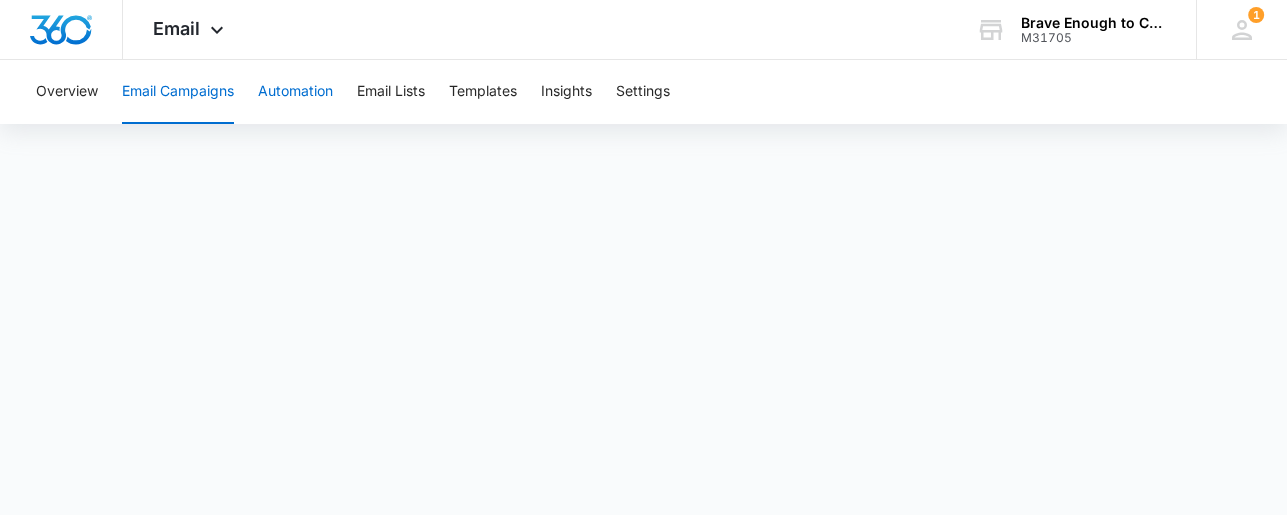 click on "Automation" at bounding box center (295, 92) 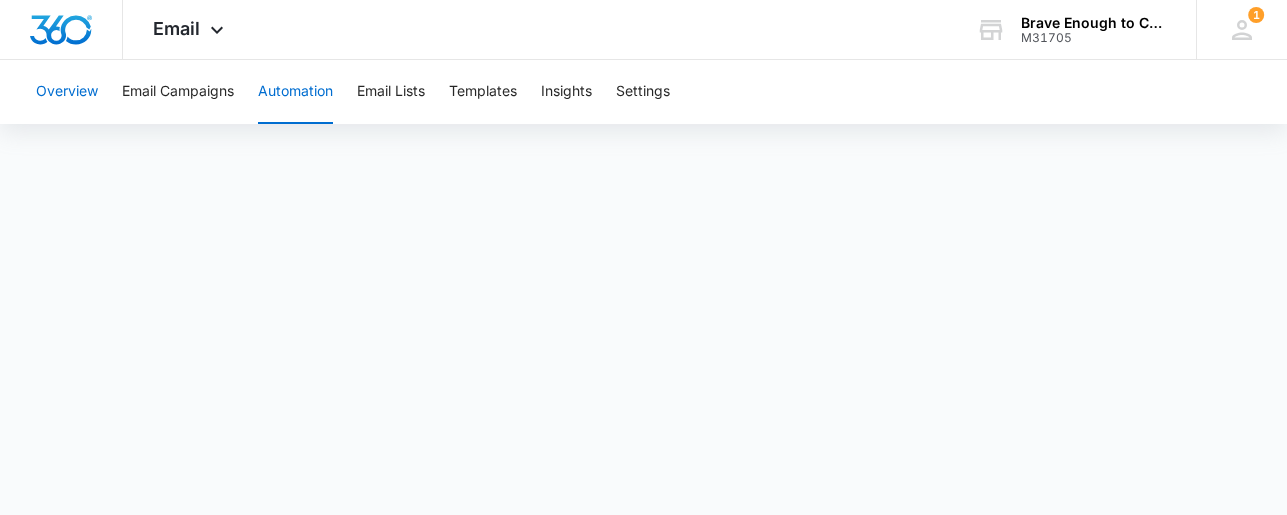 click on "Overview" at bounding box center (67, 92) 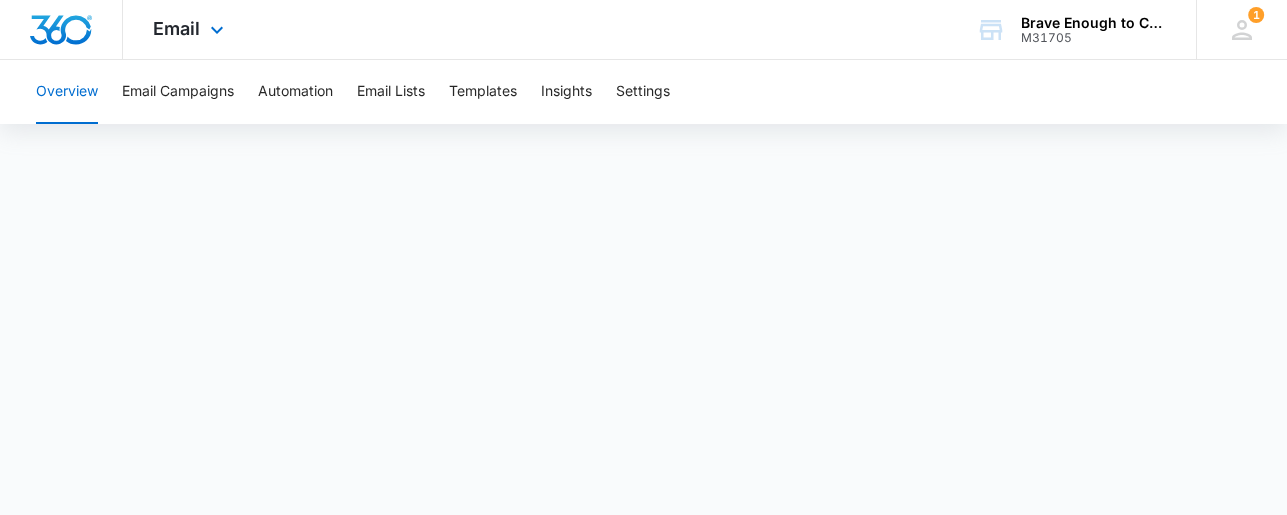 click at bounding box center [61, 30] 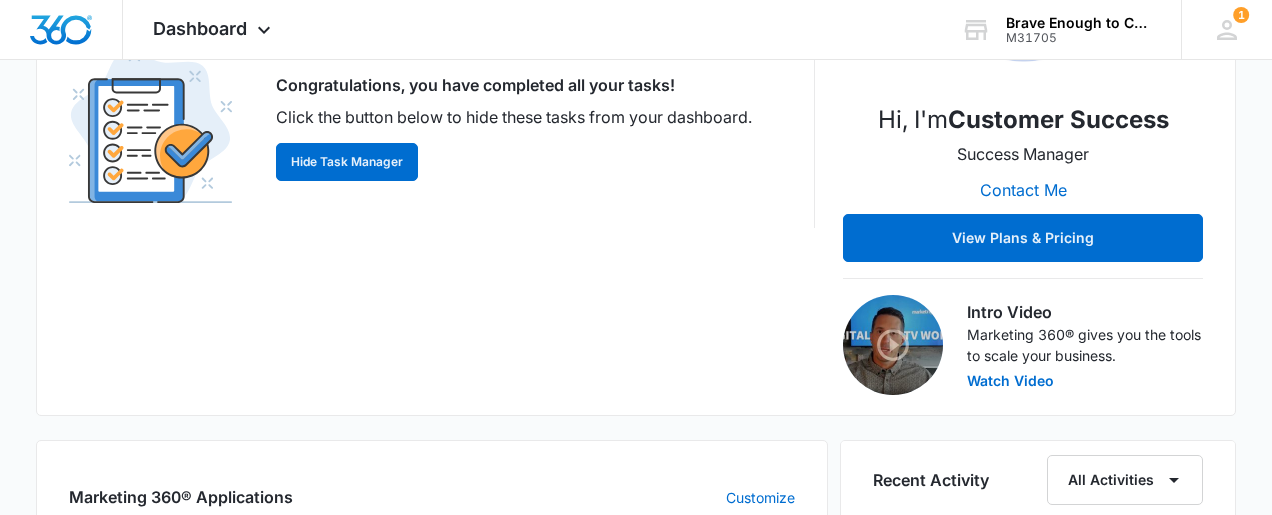 scroll, scrollTop: 763, scrollLeft: 0, axis: vertical 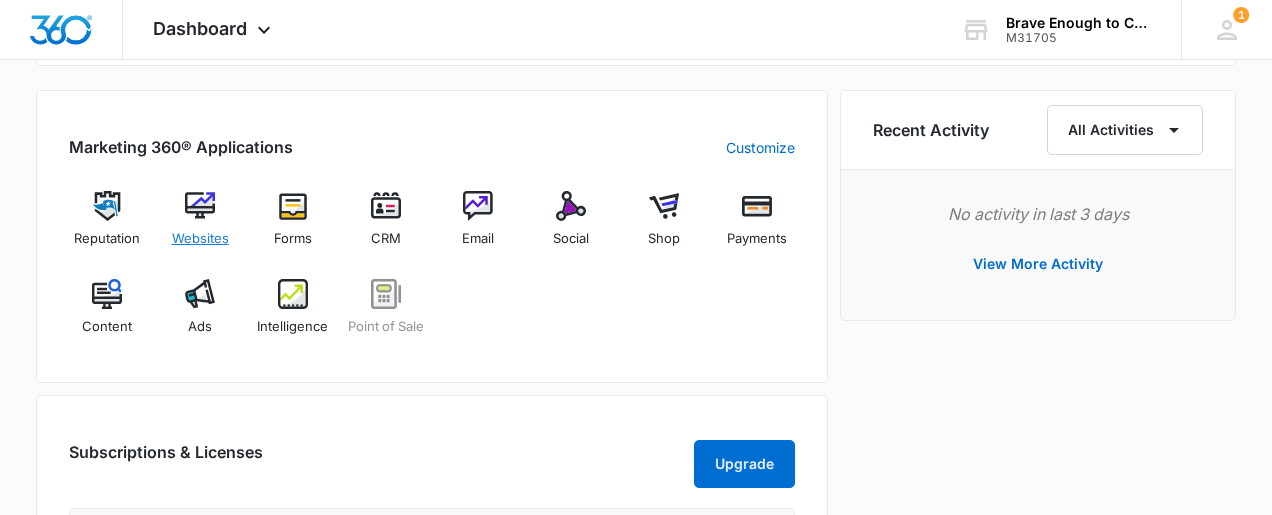 click at bounding box center [200, 206] 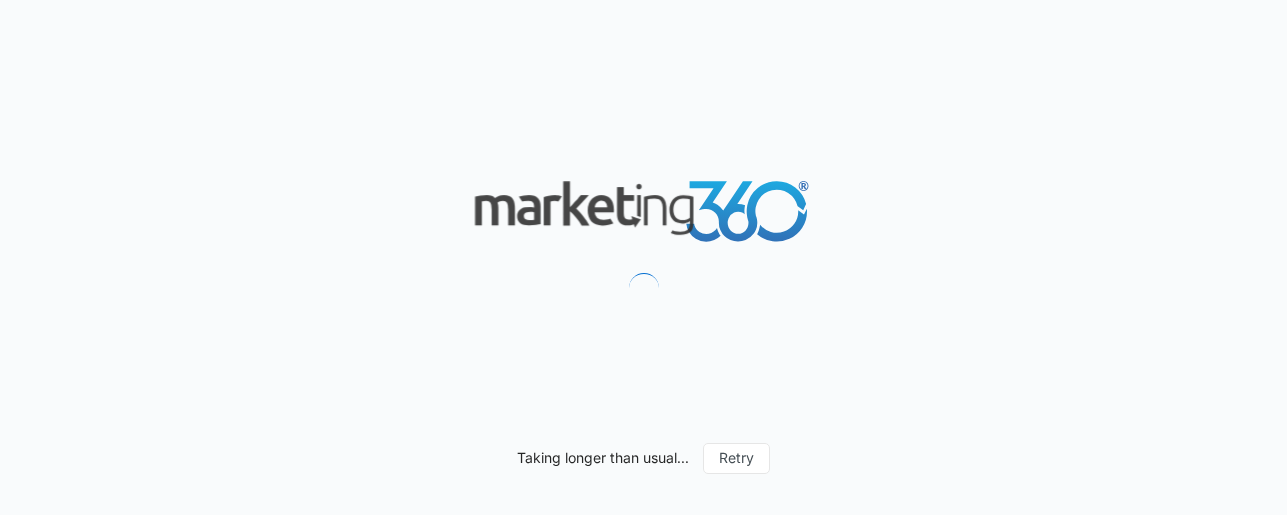 scroll, scrollTop: 0, scrollLeft: 0, axis: both 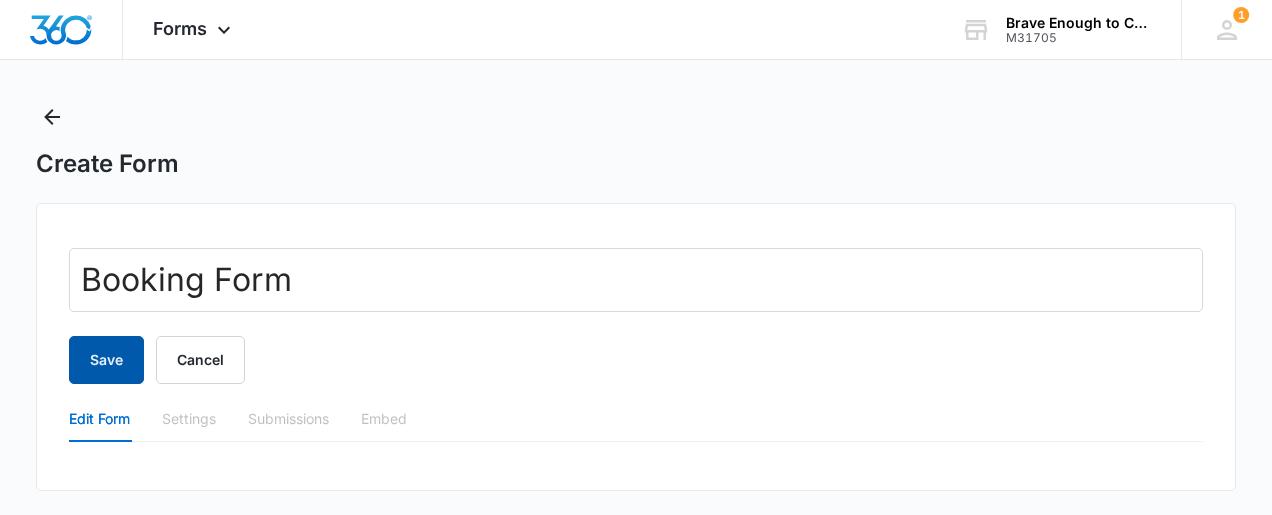type on "Booking Form" 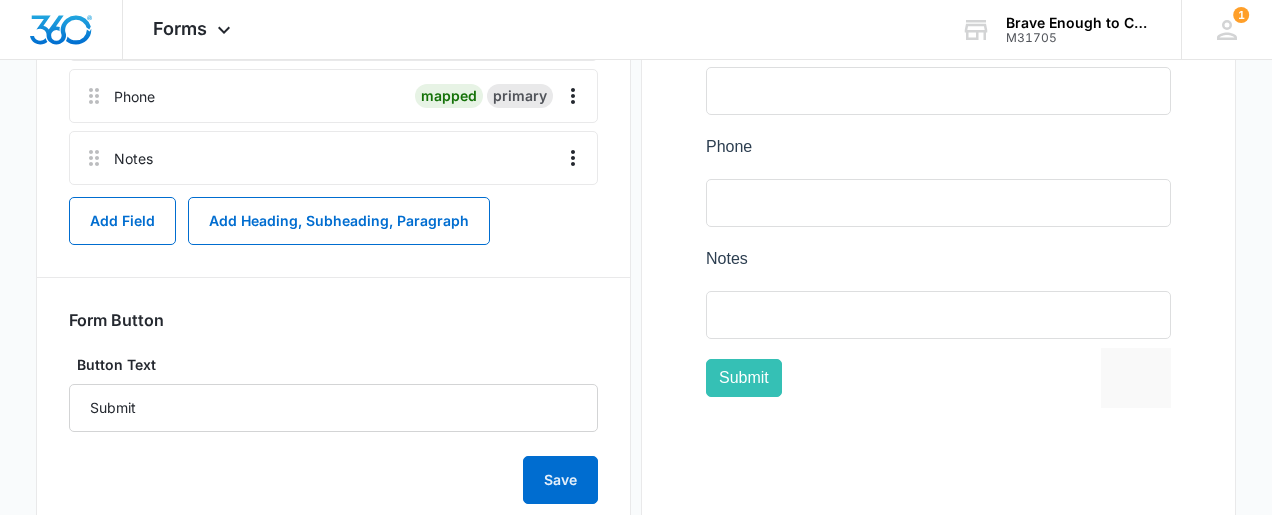 scroll, scrollTop: 527, scrollLeft: 0, axis: vertical 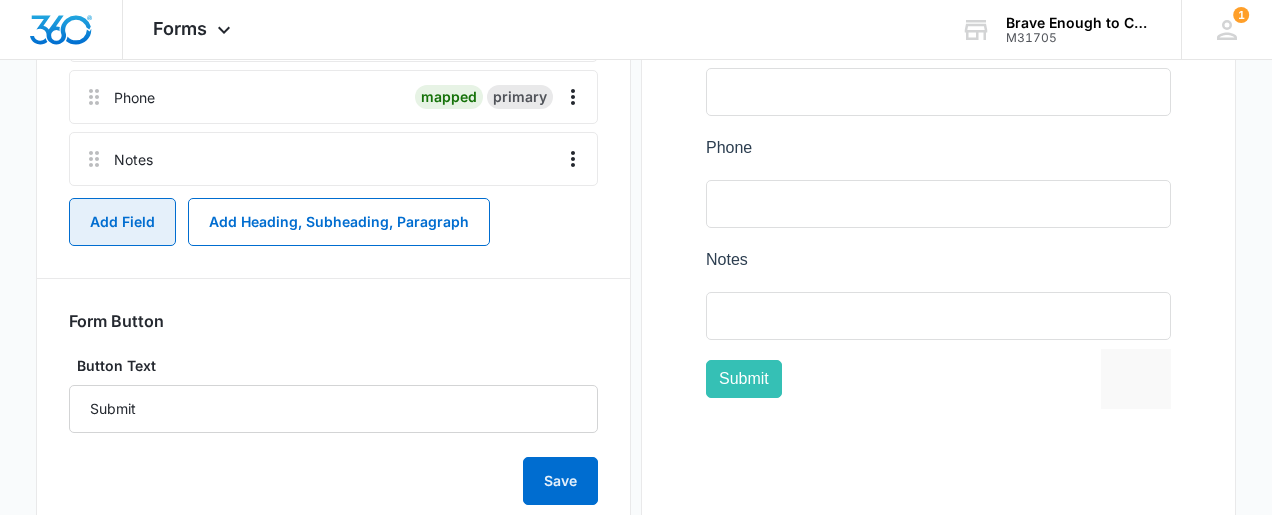 click on "Add Field" at bounding box center [122, 222] 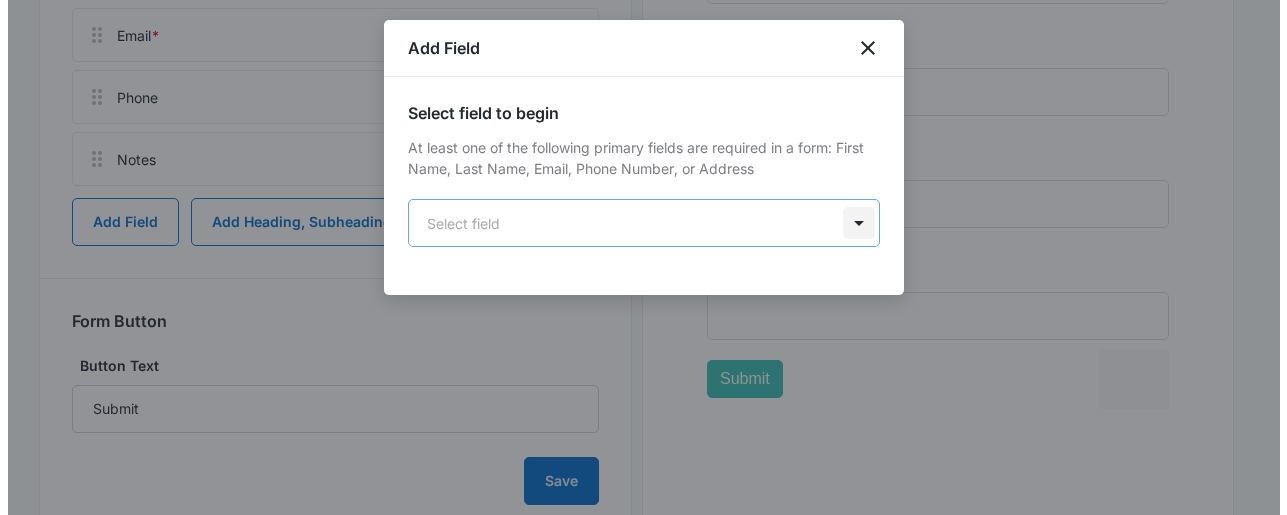 scroll, scrollTop: 0, scrollLeft: 0, axis: both 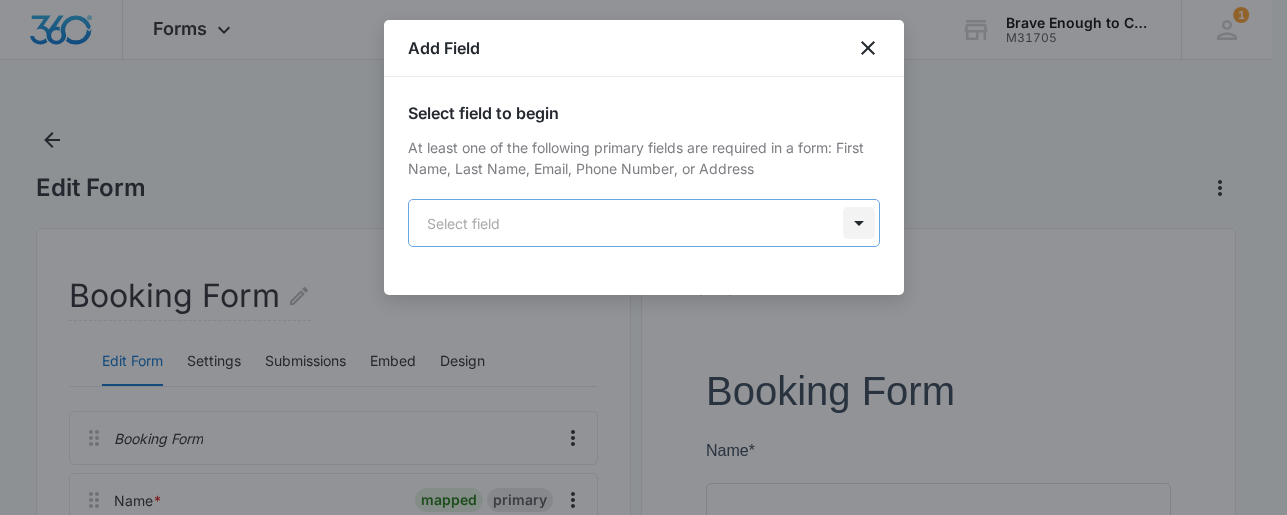 click on "Forms Apps Reputation Websites Forms CRM Email Social Shop Payments POS Content Ads Intelligence Files Brand Settings Brave Enough to Change M31705 Your Accounts View All 1 MA Mary Armstrong armstrongmaryjane@gmail.com My Profile 1 Notifications Support Logout Terms & Conditions   •   Privacy Policy Edit Form Booking Form   Edit Form Settings Submissions Embed Design Booking Form Name * mapped primary Email * mapped primary Phone mapped primary Notes Add Field Add Heading, Subheading, Paragraph Form Button Button Text Submit Save Preview Brave Enough to Change - Forms - Marketing 360®
Press space bar to start a drag.
When dragging you can use the arrow keys to move the item around and escape to cancel.
Some screen readers may require you to be in focus mode or to use your pass through key
Add Field Select field to begin At least one of the following primary fields are required in a form: First Name, Last Name, Email, Phone Number, or Address Select field" at bounding box center (643, 552) 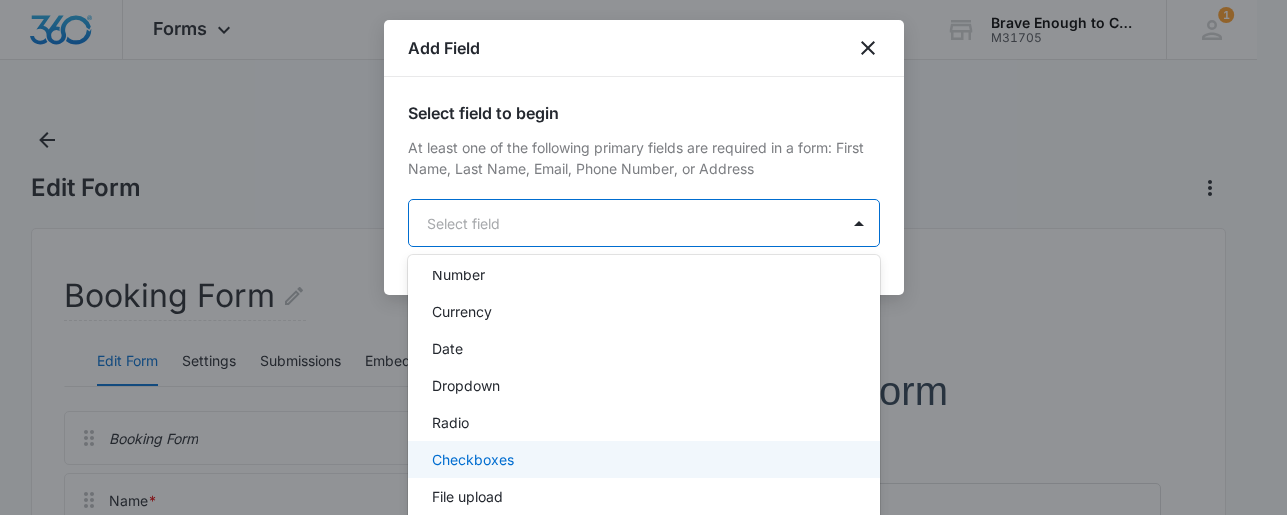 scroll, scrollTop: 380, scrollLeft: 0, axis: vertical 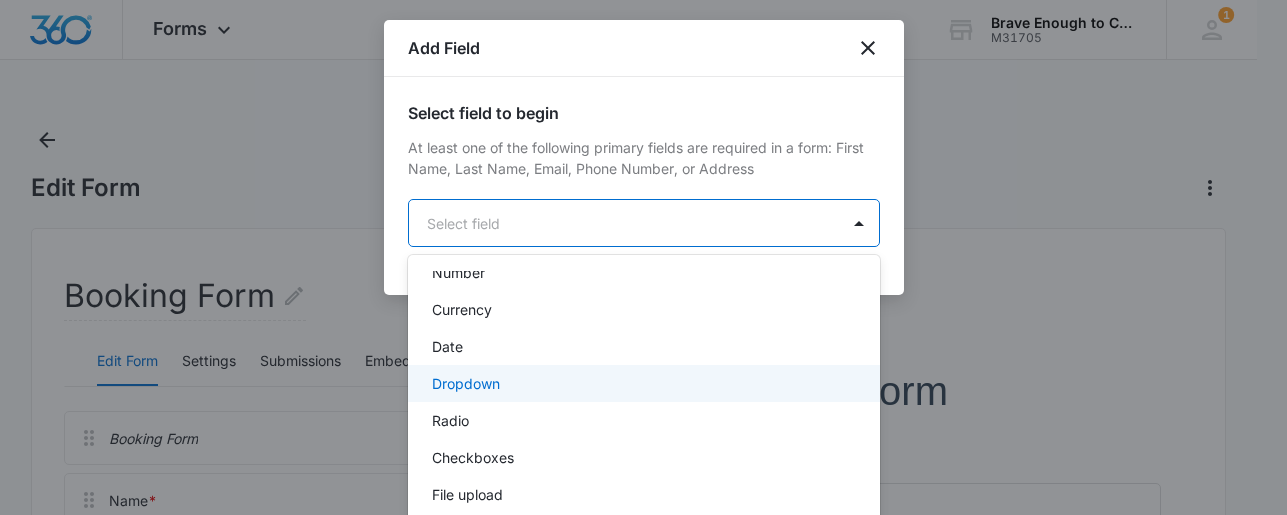 click on "Dropdown" at bounding box center [642, 383] 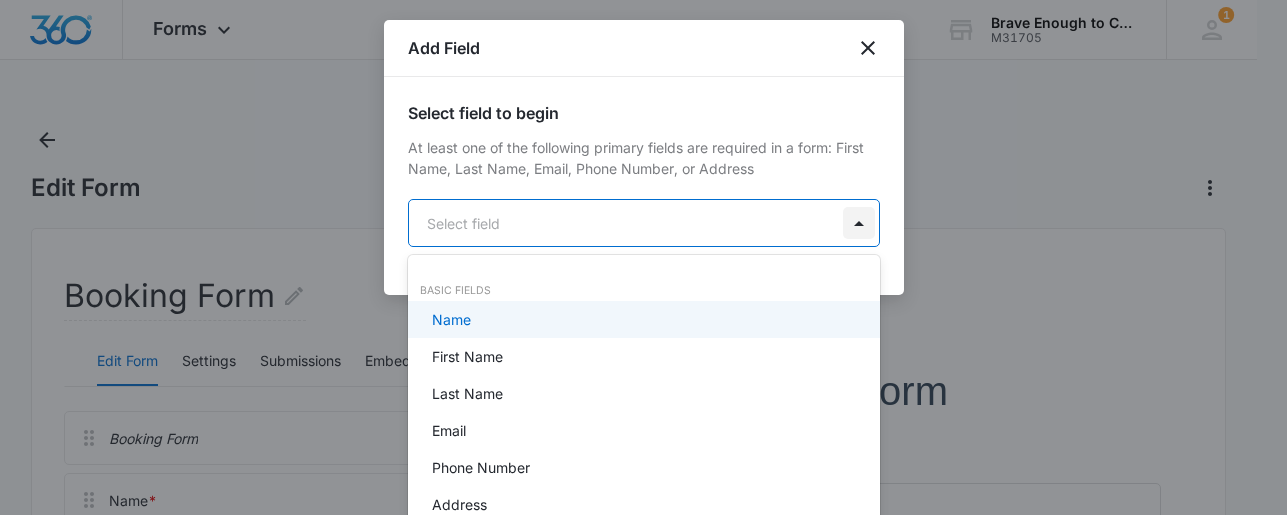 click on "Forms Apps Reputation Websites Forms CRM Email Social Shop Payments POS Content Ads Intelligence Files Brand Settings Brave Enough to Change M31705 Your Accounts View All 1 MA Mary Armstrong armstrongmaryjane@gmail.com My Profile 1 Notifications Support Logout Terms & Conditions   •   Privacy Policy Edit Form Booking Form   Edit Form Settings Submissions Embed Design Booking Form Name * mapped primary Email * mapped primary Phone mapped primary Notes Add Field Add Heading, Subheading, Paragraph Form Button Button Text Submit Save Preview Brave Enough to Change - Forms - Marketing 360®
Press space bar to start a drag.
When dragging you can use the arrow keys to move the item around and escape to cancel.
Some screen readers may require you to be in focus mode or to use your pass through key
Add Field Select field to begin At least one of the following primary fields are required in a form: First Name, Last Name, Email, Phone Number, or Address Name, 1 of 19. 19 results available. Name Email" at bounding box center (643, 257) 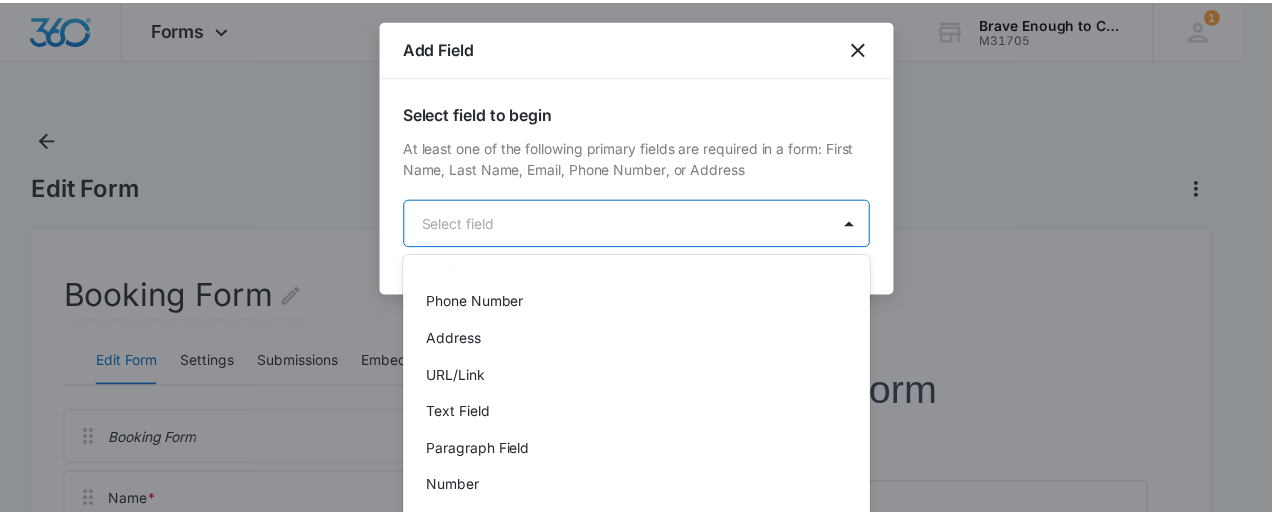 scroll, scrollTop: 171, scrollLeft: 0, axis: vertical 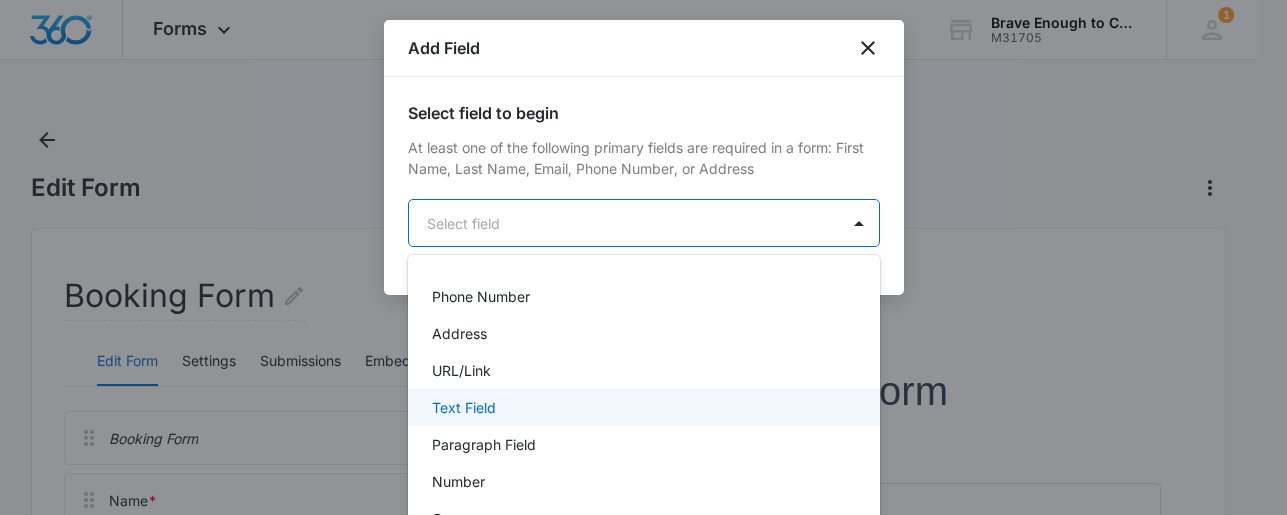 click on "Text Field" at bounding box center [642, 407] 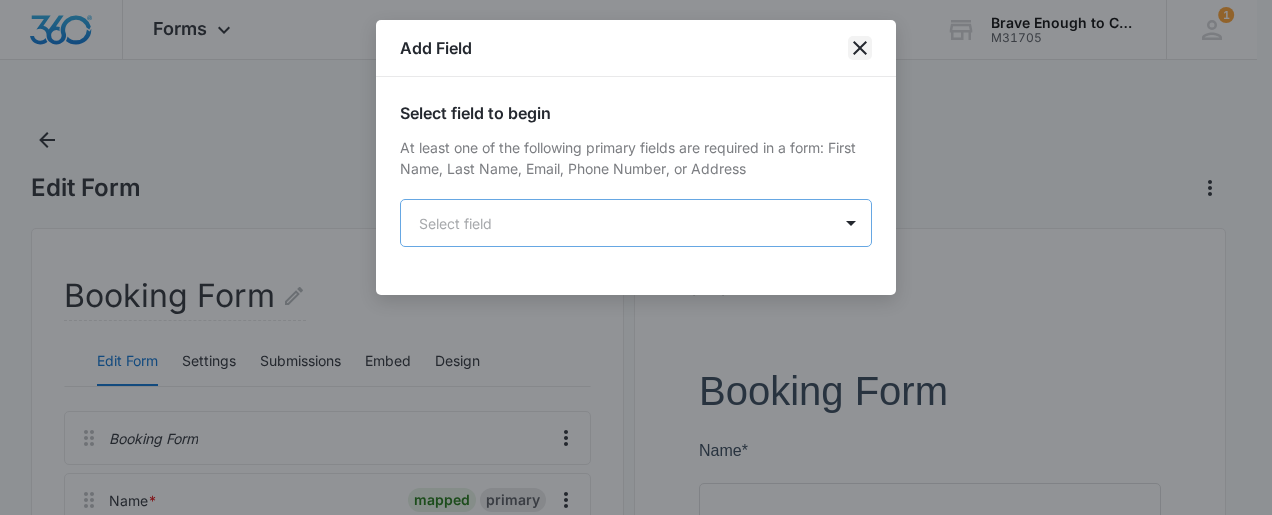 click 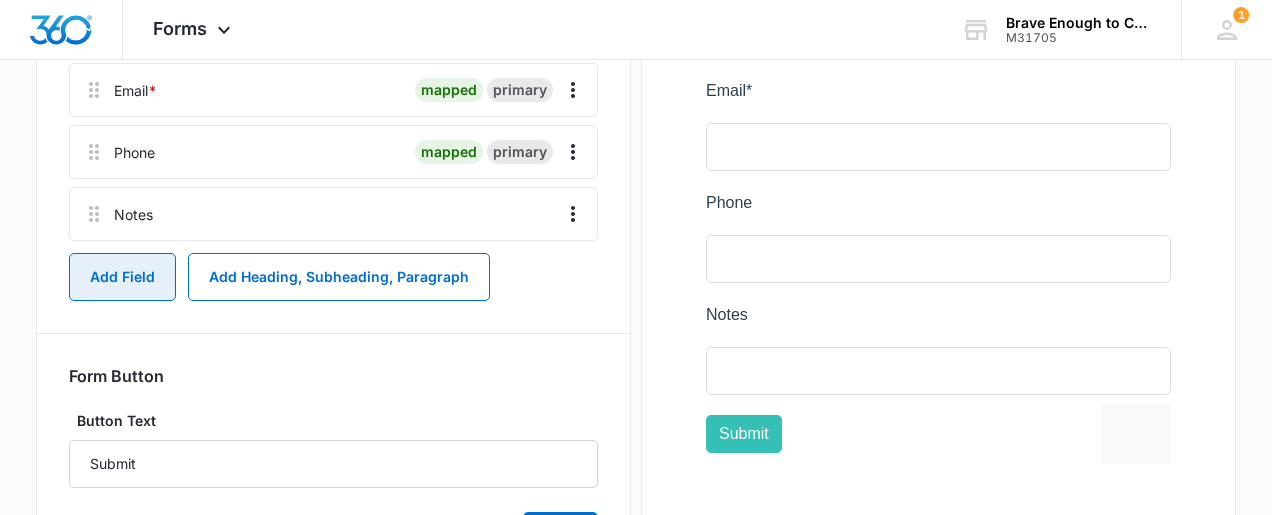 scroll, scrollTop: 431, scrollLeft: 0, axis: vertical 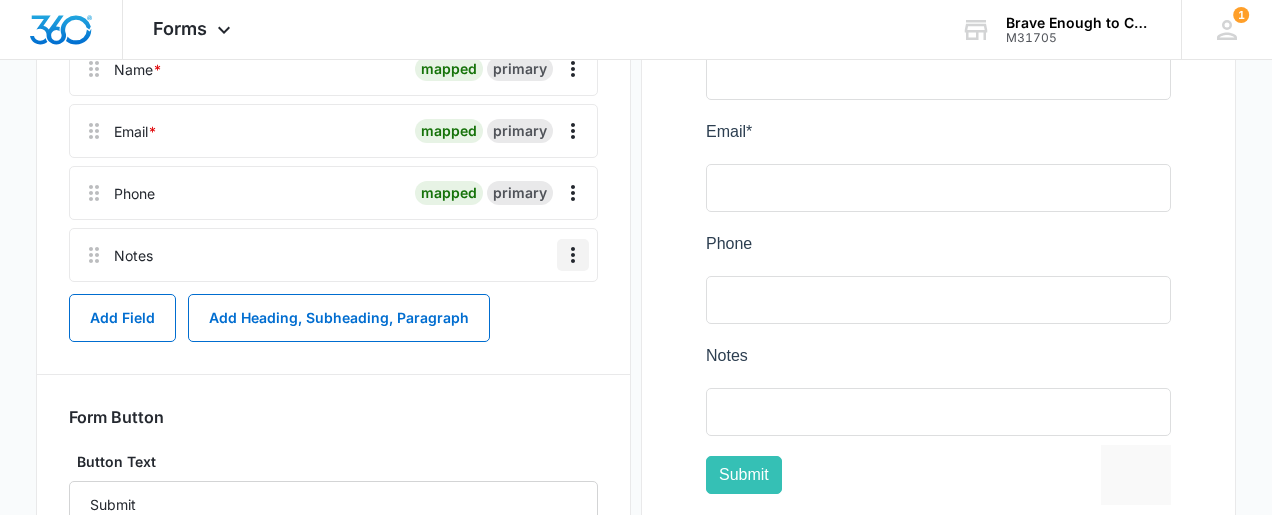 click 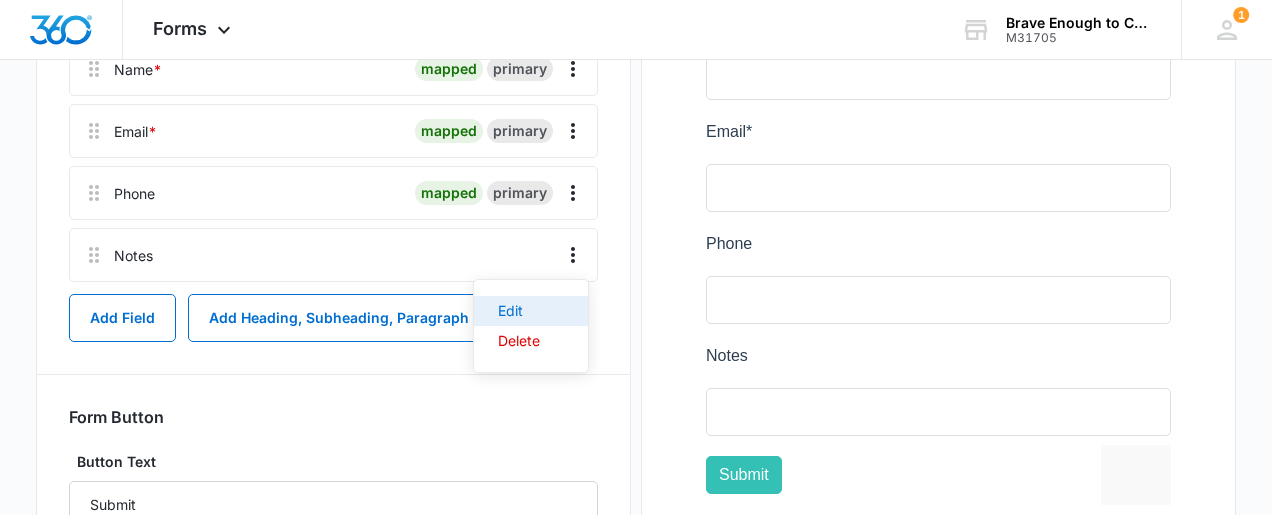 click on "Edit" at bounding box center [519, 311] 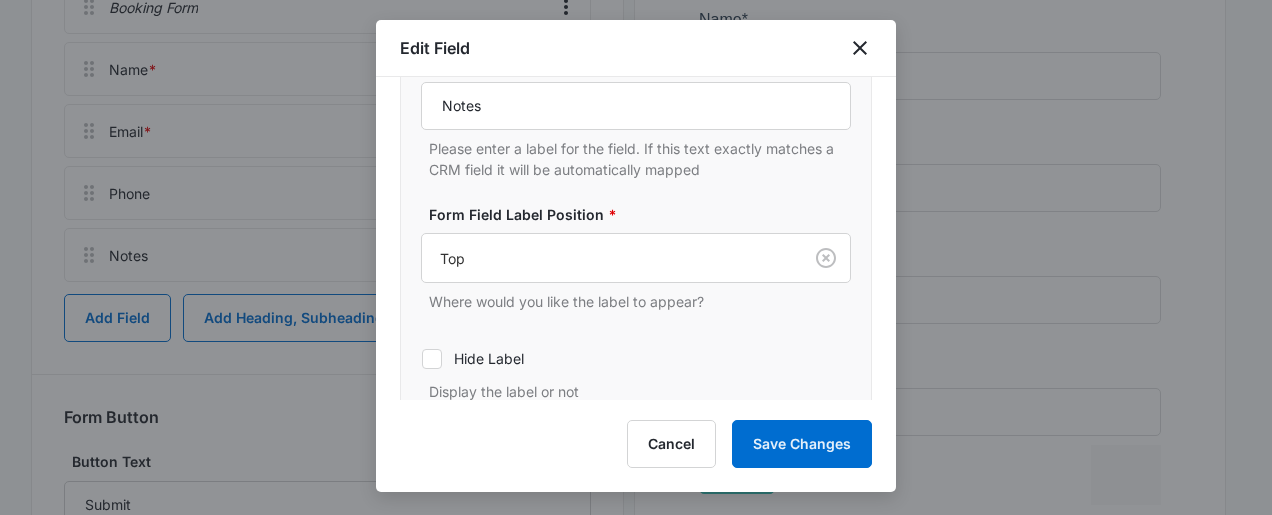 scroll, scrollTop: 335, scrollLeft: 0, axis: vertical 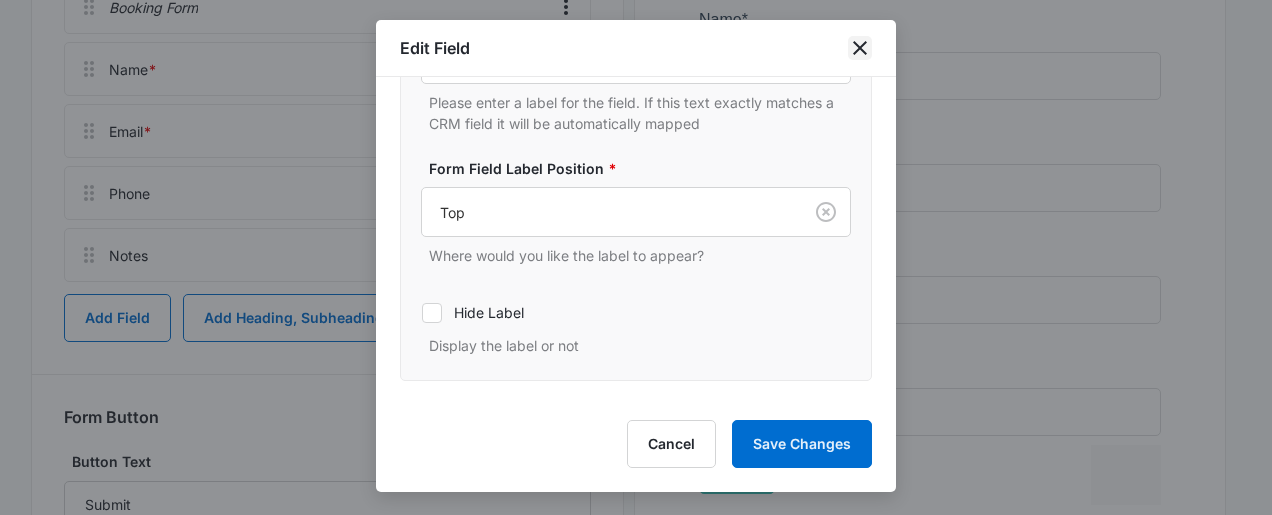 click 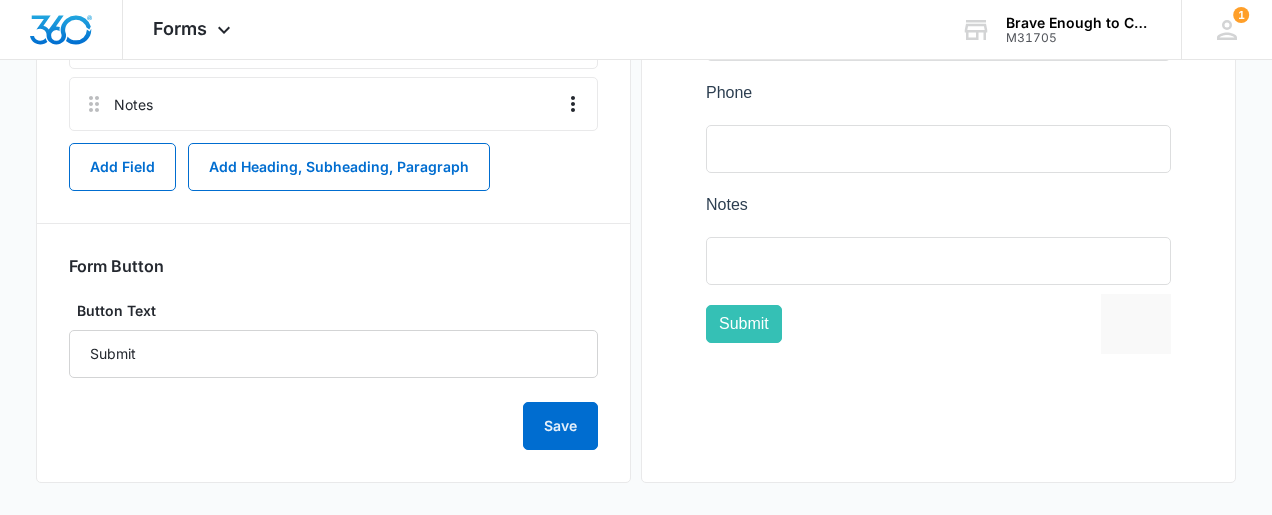 scroll, scrollTop: 590, scrollLeft: 0, axis: vertical 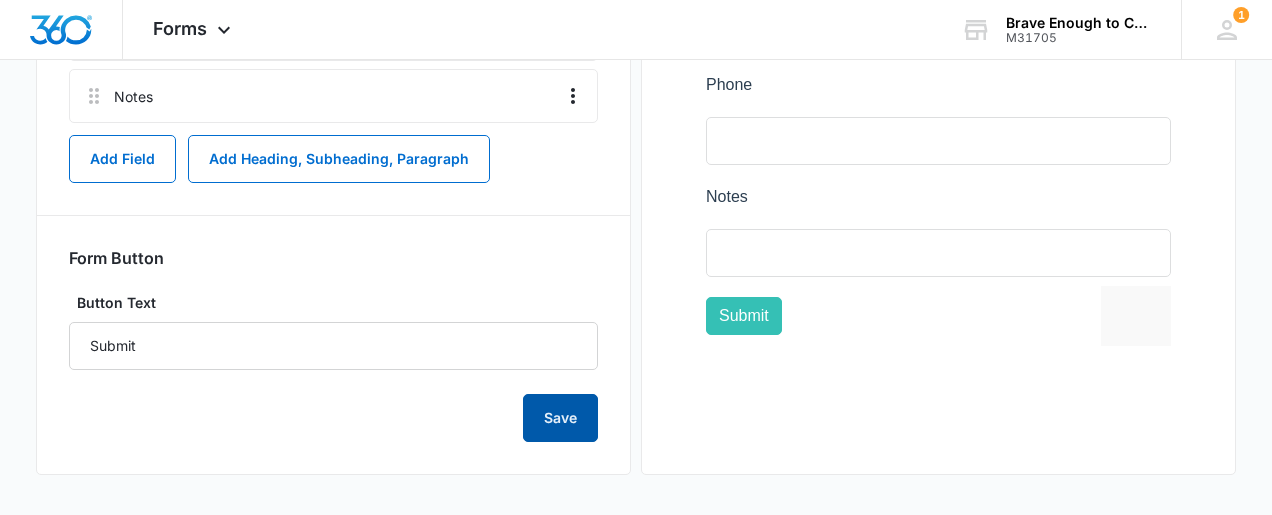 click on "Save" at bounding box center (560, 418) 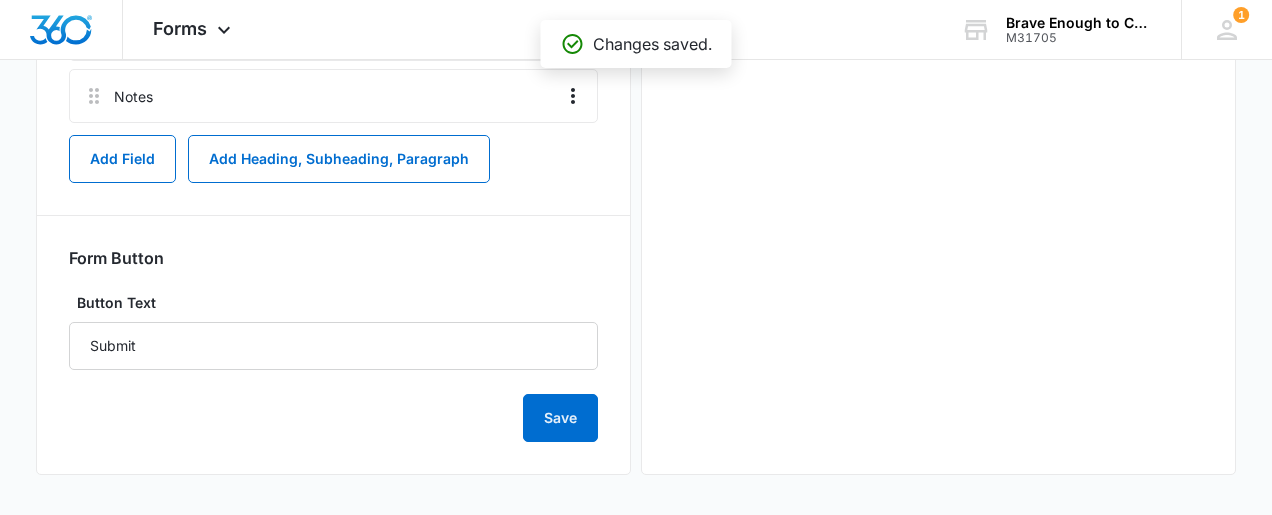 scroll, scrollTop: 0, scrollLeft: 0, axis: both 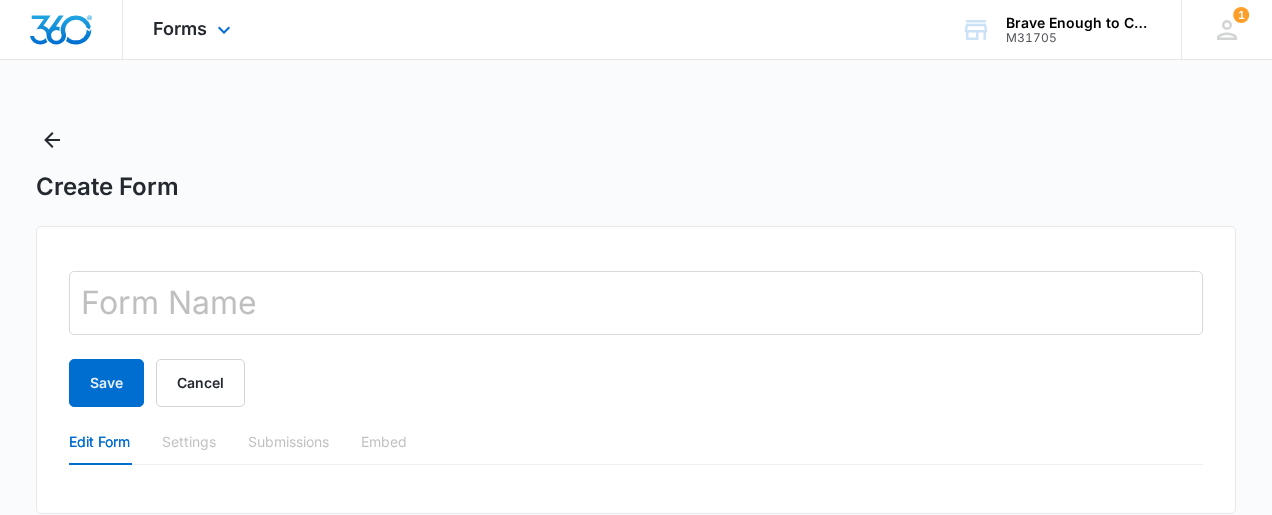 click at bounding box center (61, 30) 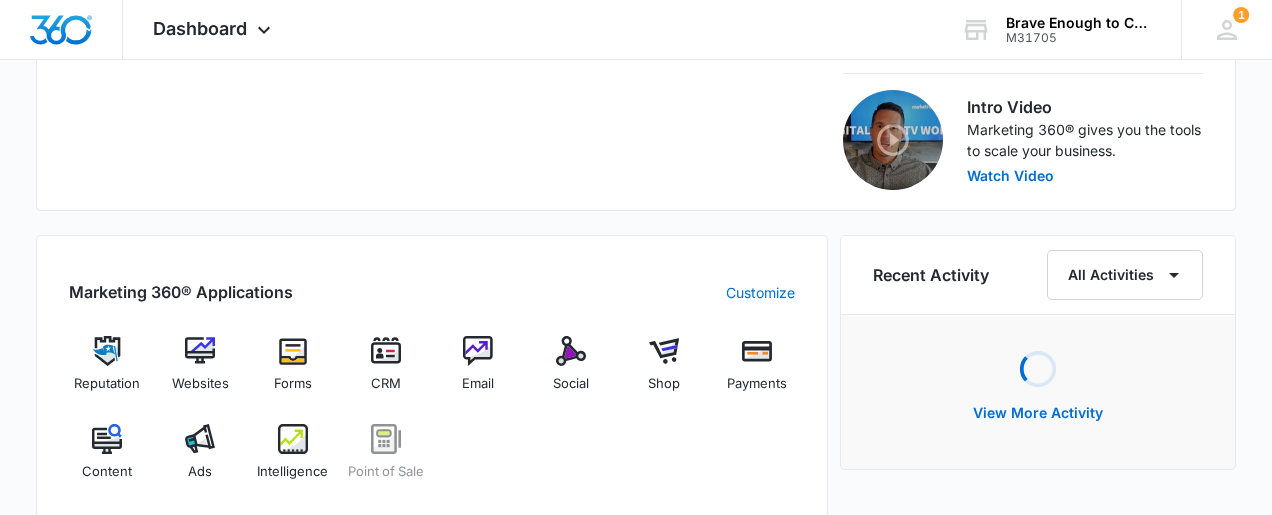 scroll, scrollTop: 747, scrollLeft: 0, axis: vertical 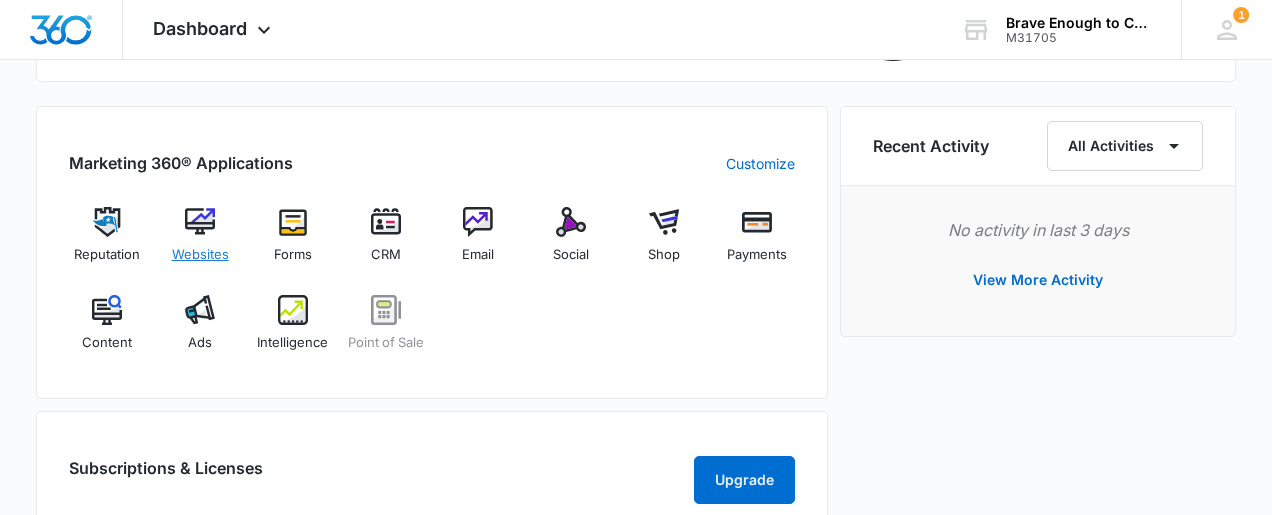click at bounding box center [200, 222] 